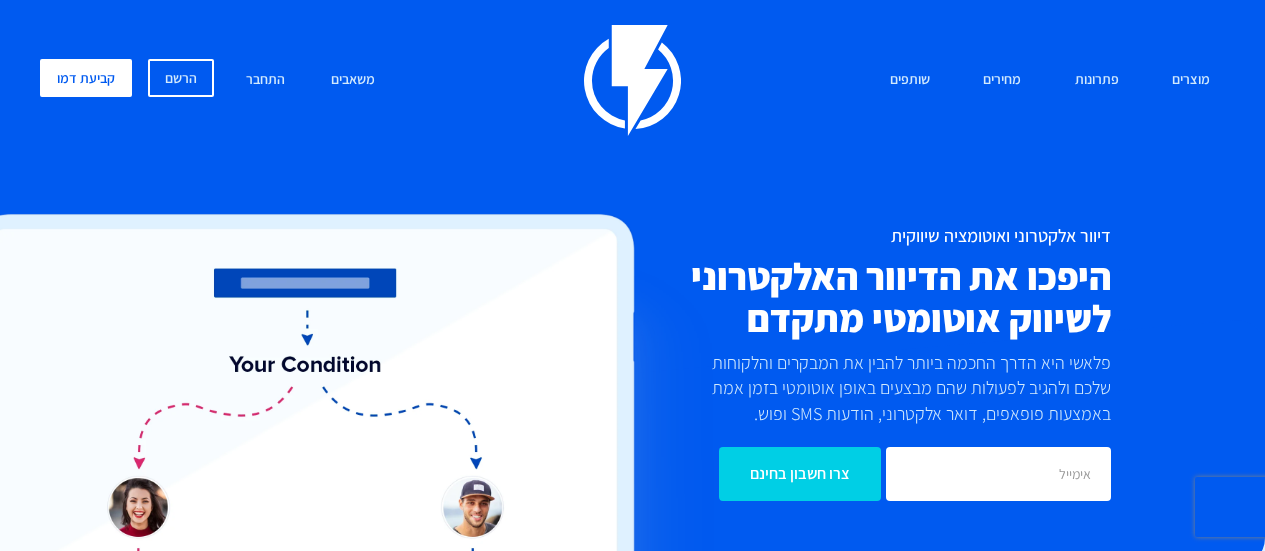 scroll, scrollTop: 0, scrollLeft: 0, axis: both 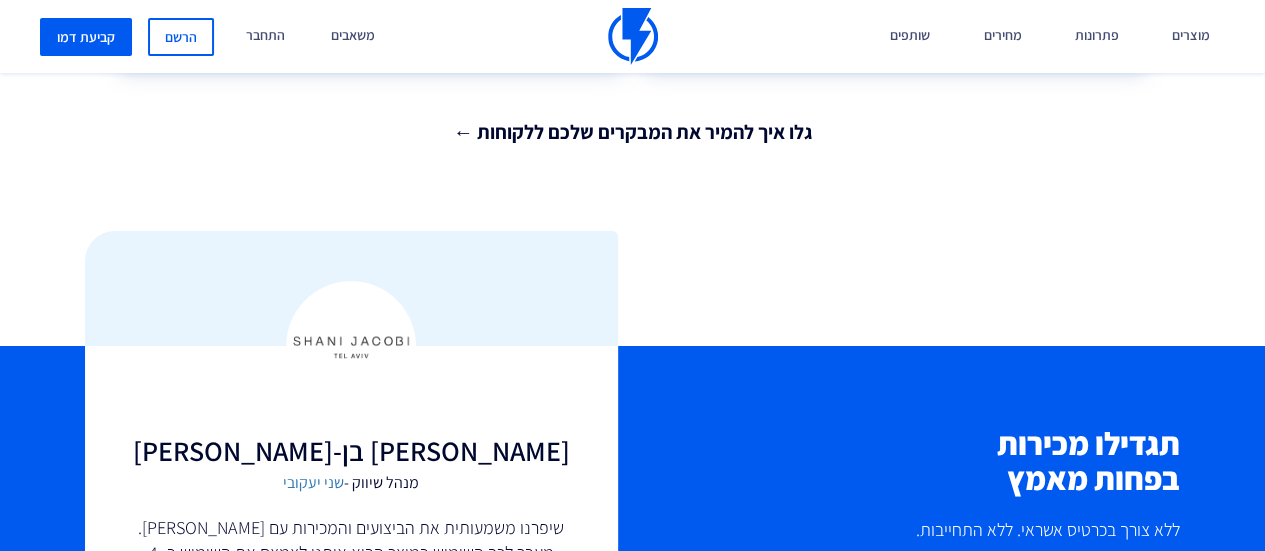 click on "שותפים" at bounding box center [910, 36] 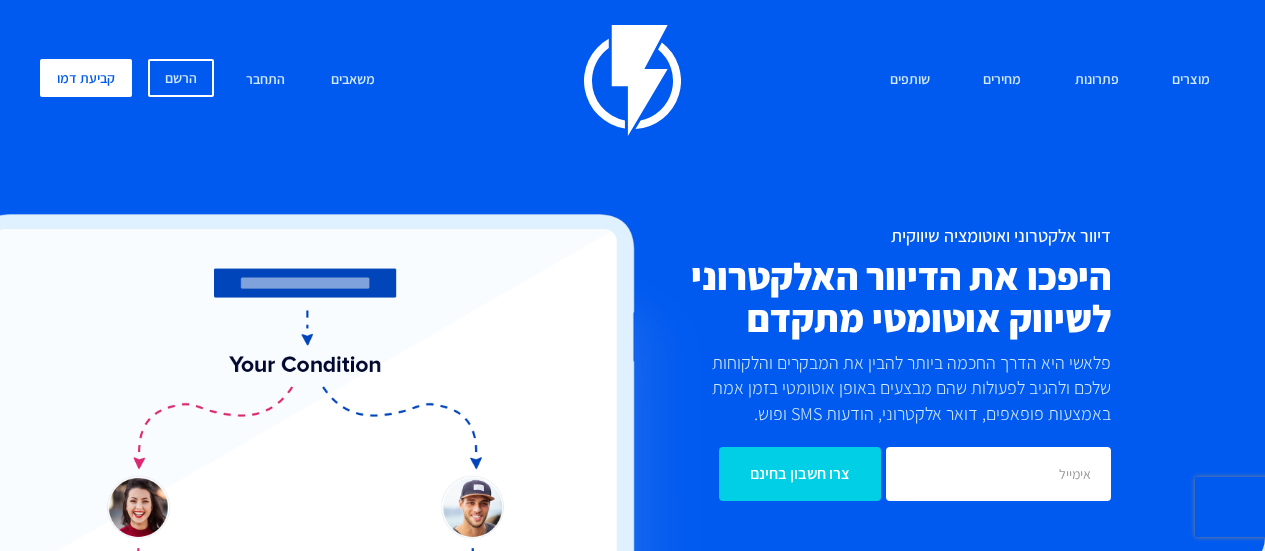 scroll, scrollTop: 0, scrollLeft: 0, axis: both 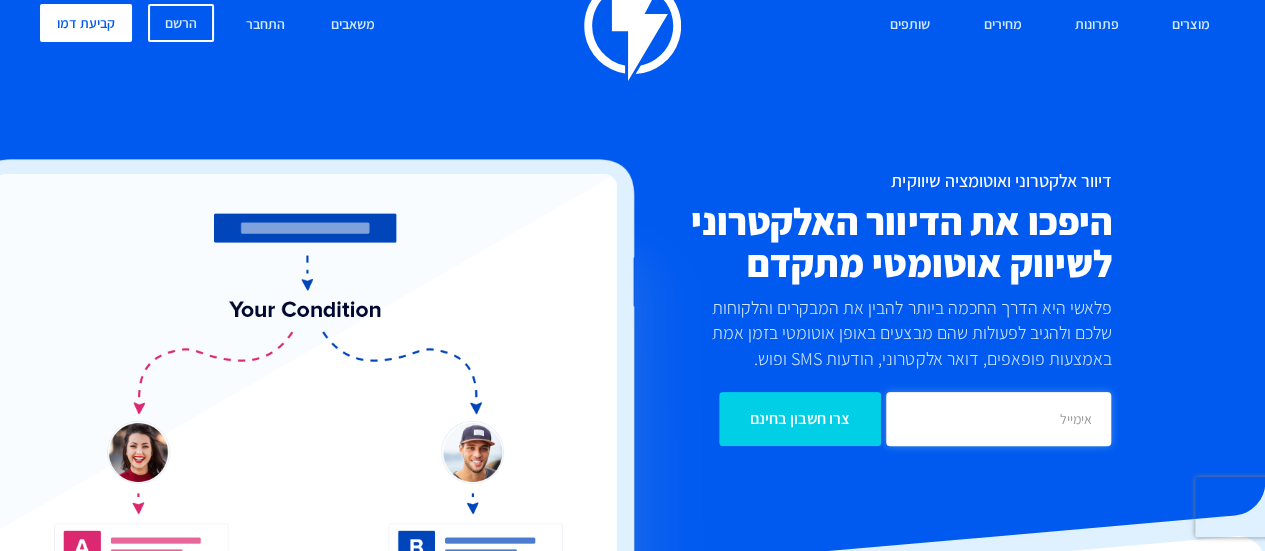 click at bounding box center (998, 419) 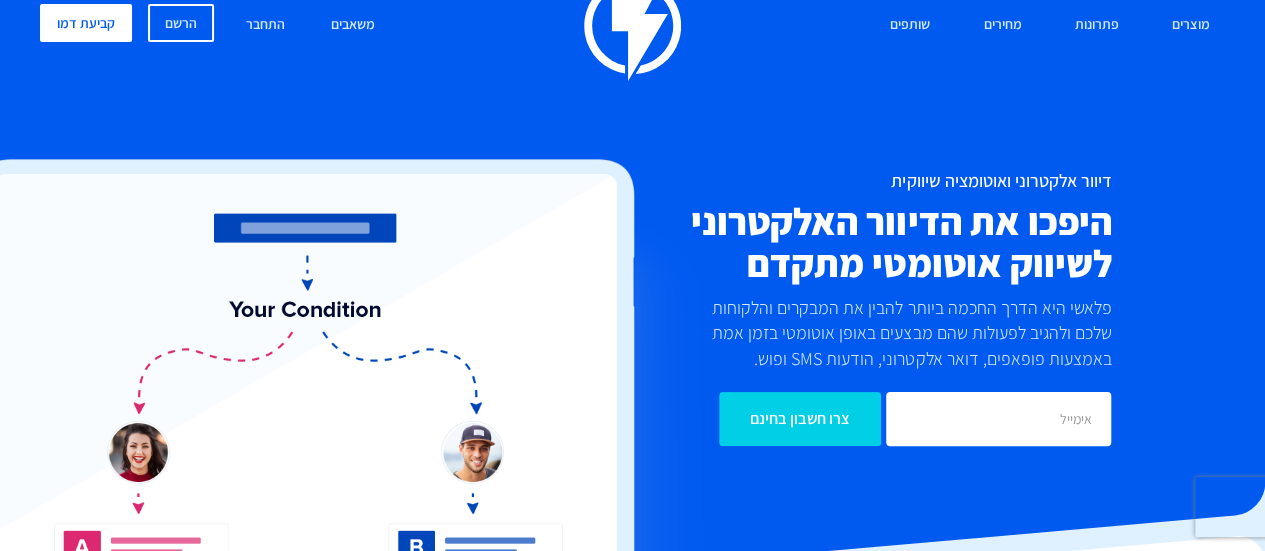 click on "דיוור אלקטרוני ואוטומציה שיווקית
היפכו את הדיוור האלקטרוני לשיווק אוטומטי מתקדם
פלאשי היא הדרך החכמה ביותר להבין את המבקרים והלקוחות שלכם ולהגיב לפעולות שהם מבצעים באופן אוטומטי בזמן אמת באמצעות פופאפים, דואר אלקטרוני, הודעות SMS ופוש.
צרו חשבון בחינם" at bounding box center [830, 308] 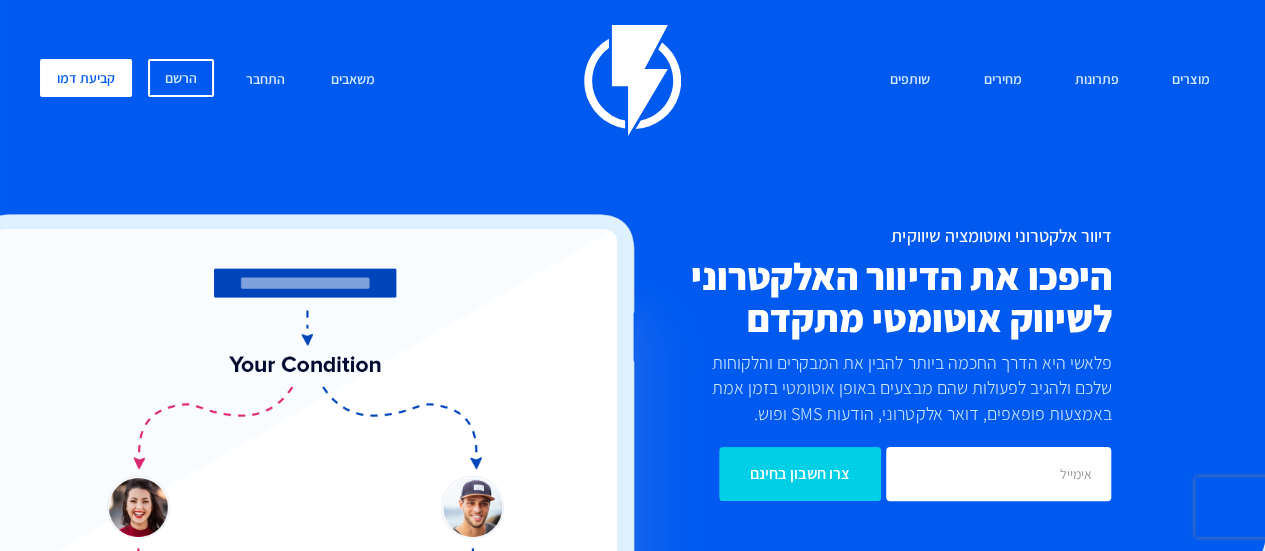 click on "שותפים" at bounding box center (910, 80) 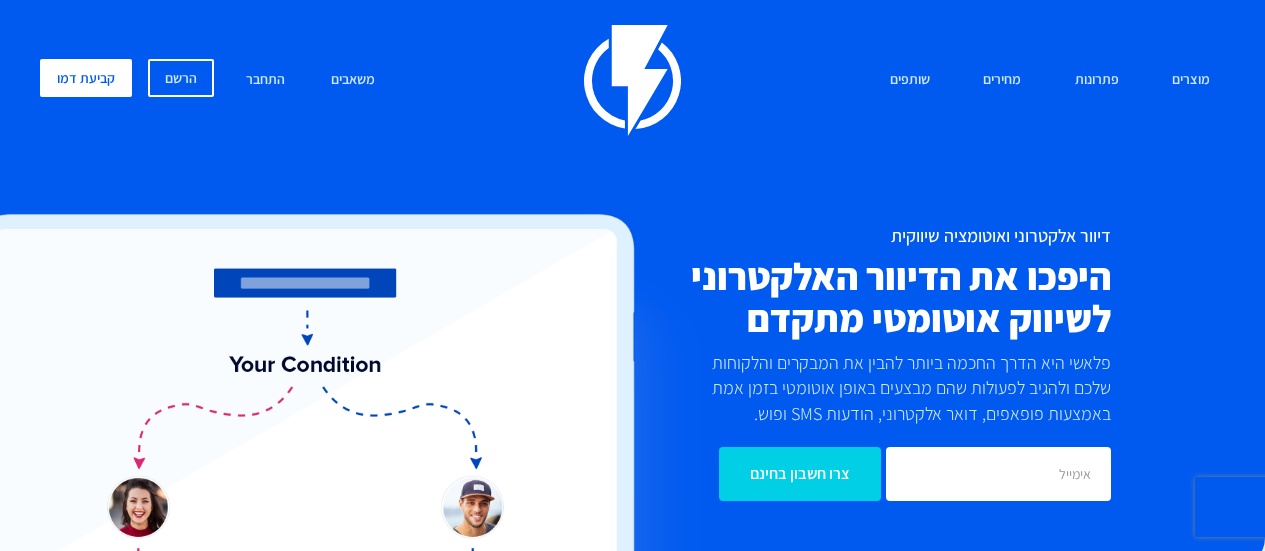 scroll, scrollTop: 0, scrollLeft: 0, axis: both 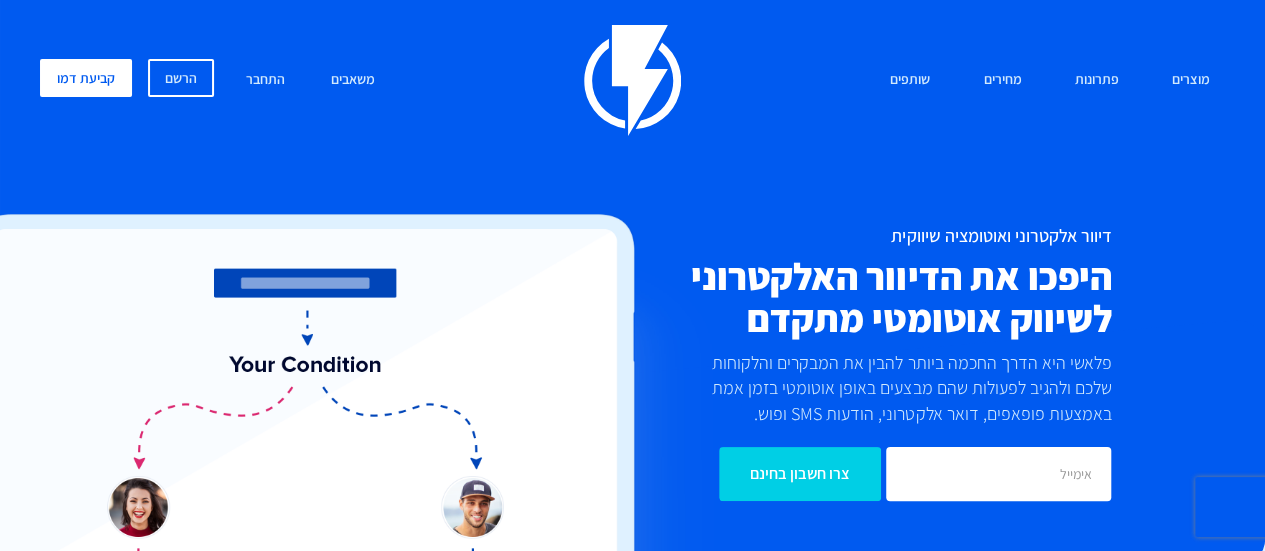 click on "שותפים" at bounding box center [910, 80] 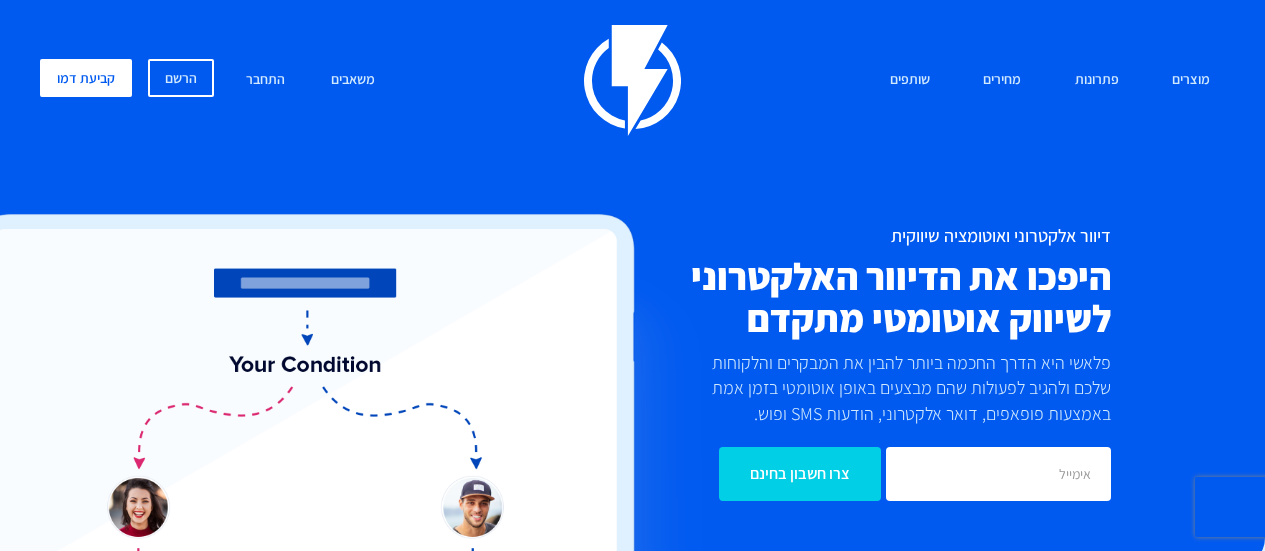 scroll, scrollTop: 0, scrollLeft: 0, axis: both 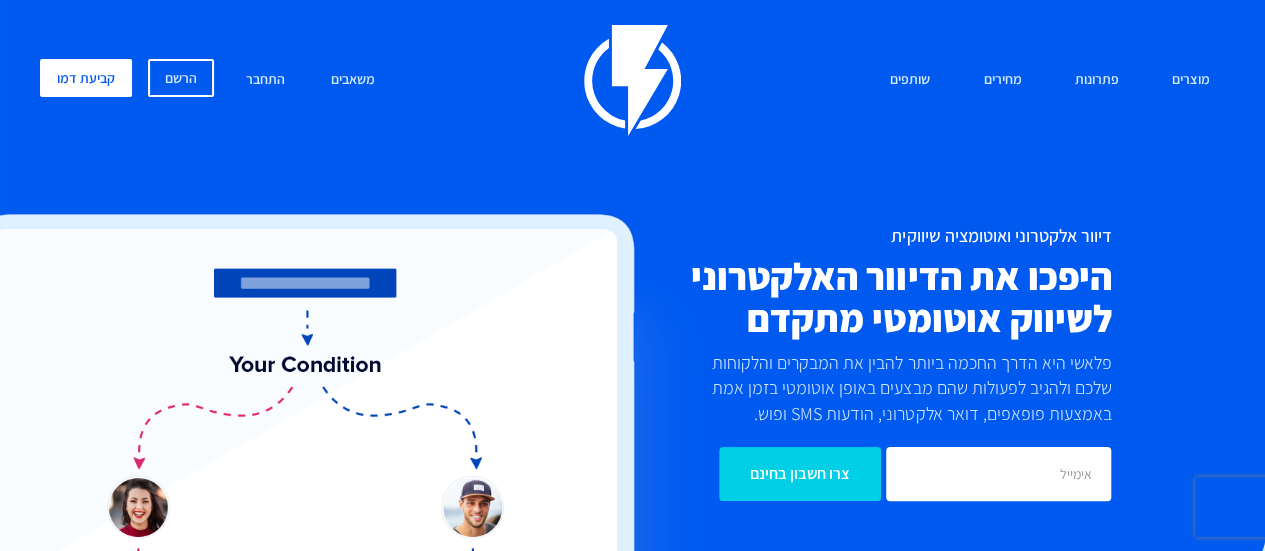 click on "סוכנויות  הגדילו את ההכנסות והשירותים שלכם" at bounding box center (0, 0) 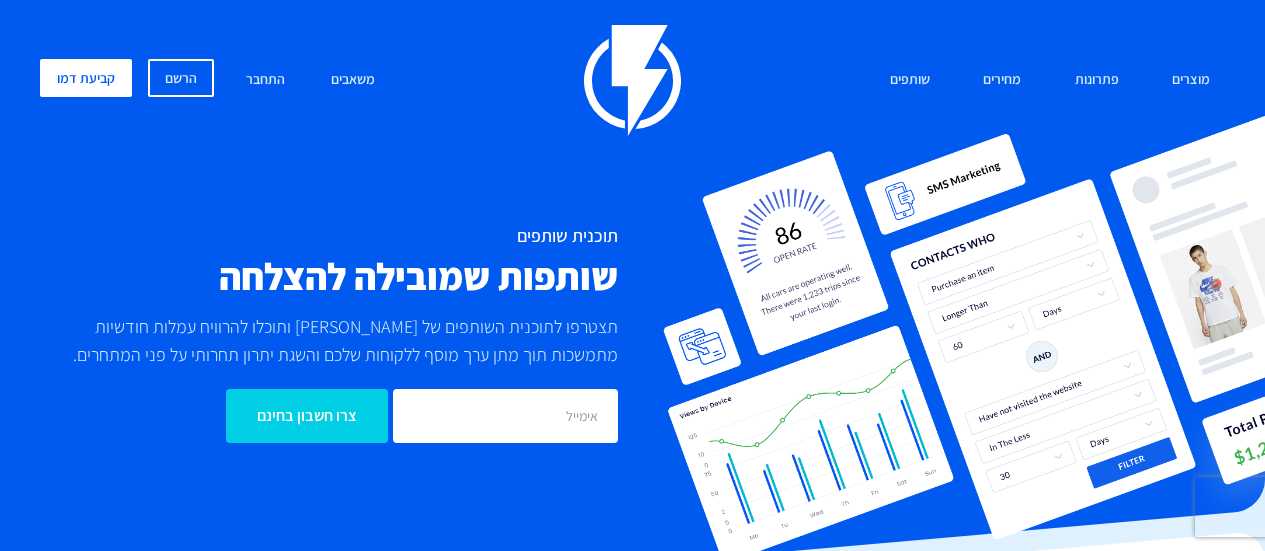 scroll, scrollTop: 0, scrollLeft: 0, axis: both 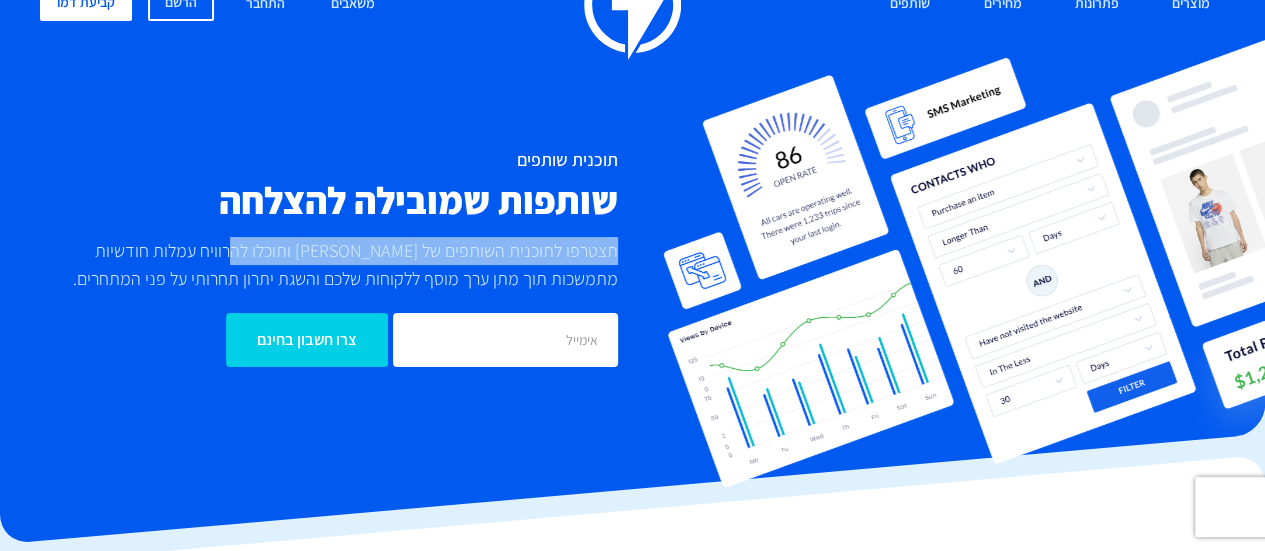 drag, startPoint x: 632, startPoint y: 252, endPoint x: 258, endPoint y: 257, distance: 374.03342 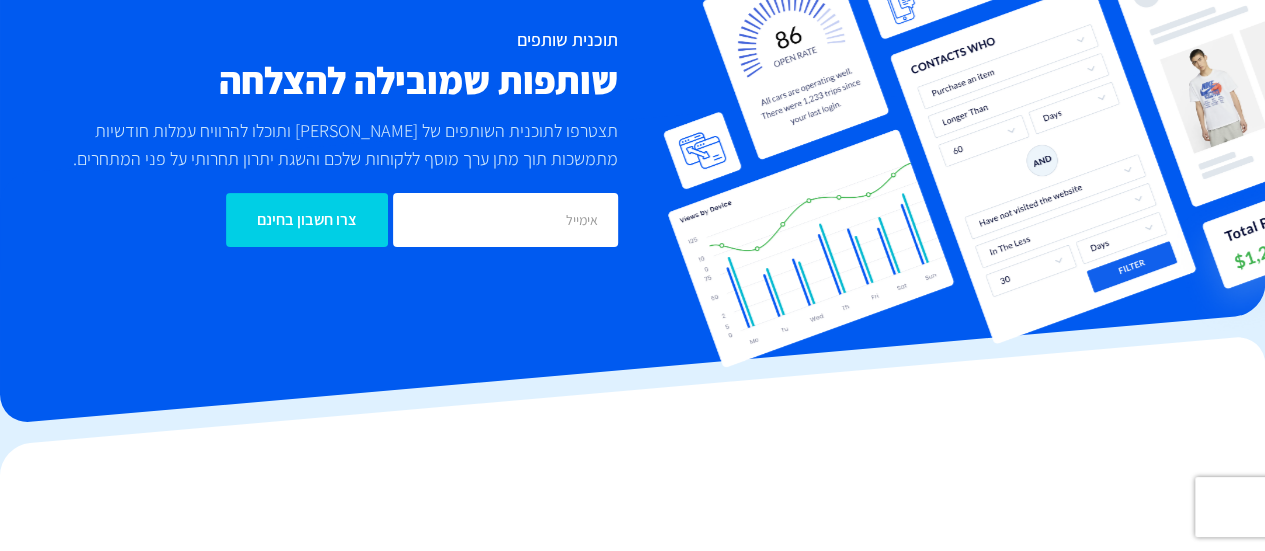 scroll, scrollTop: 198, scrollLeft: 0, axis: vertical 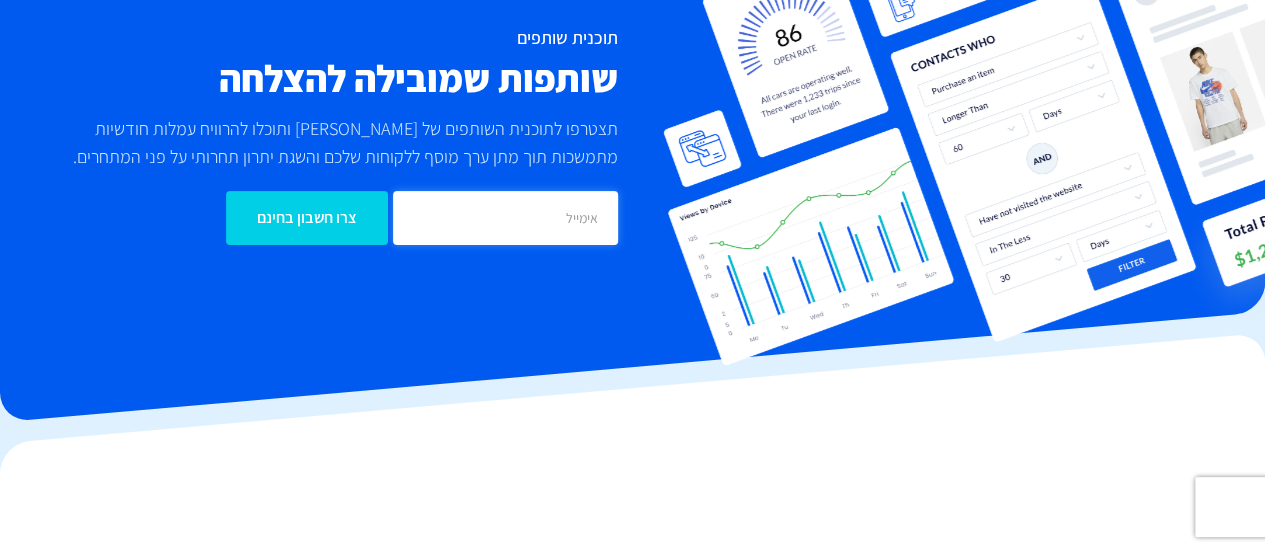 click at bounding box center [505, 218] 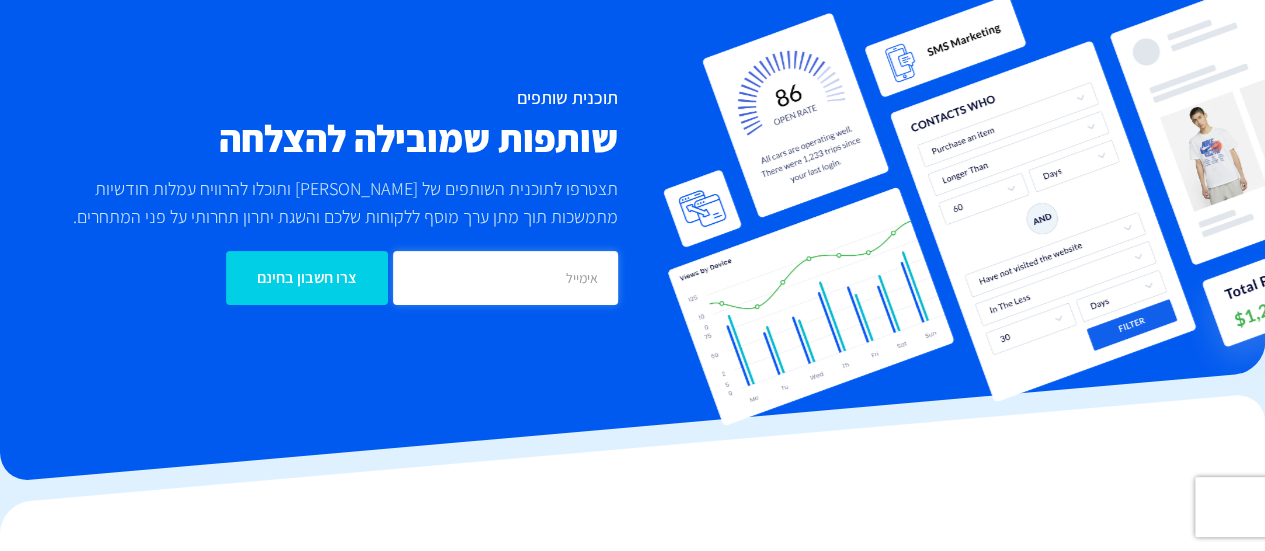 scroll, scrollTop: 136, scrollLeft: 0, axis: vertical 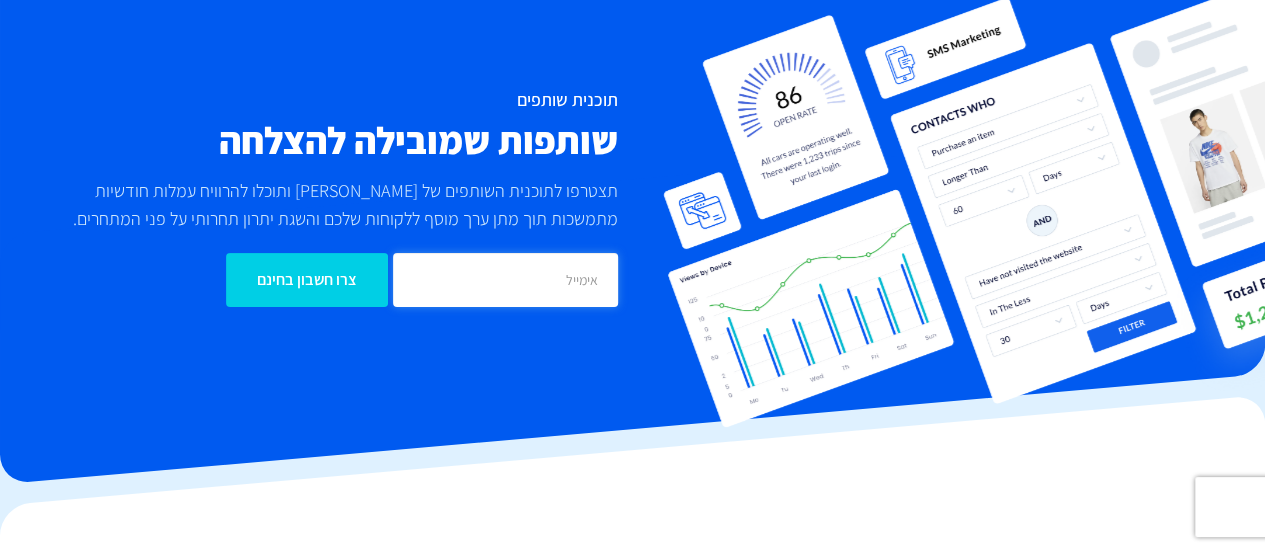 click at bounding box center (505, 280) 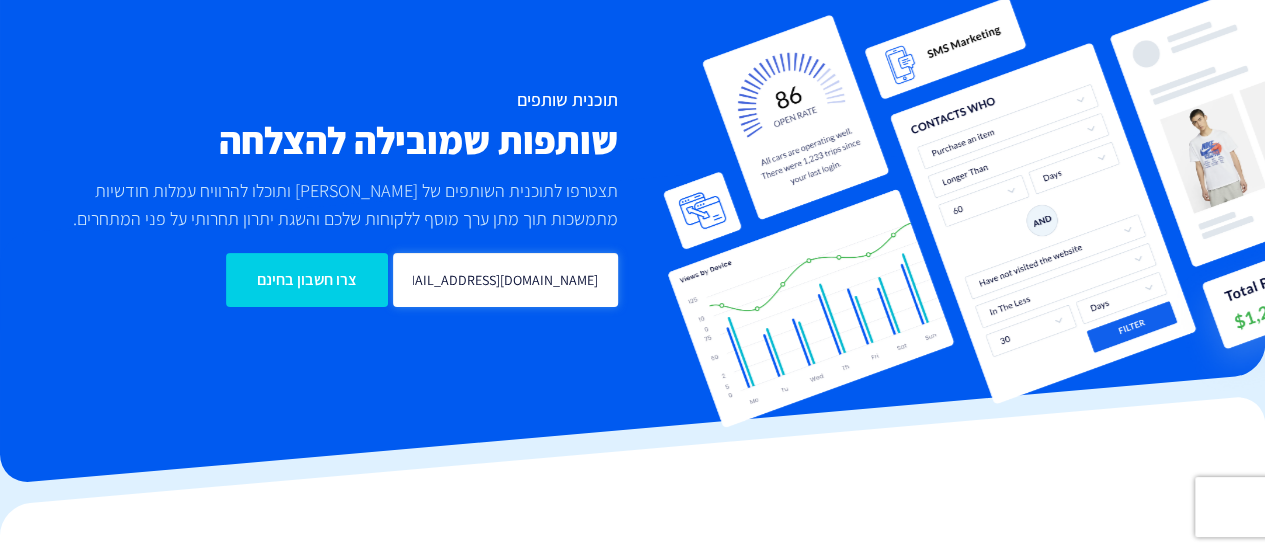 scroll, scrollTop: 0, scrollLeft: 0, axis: both 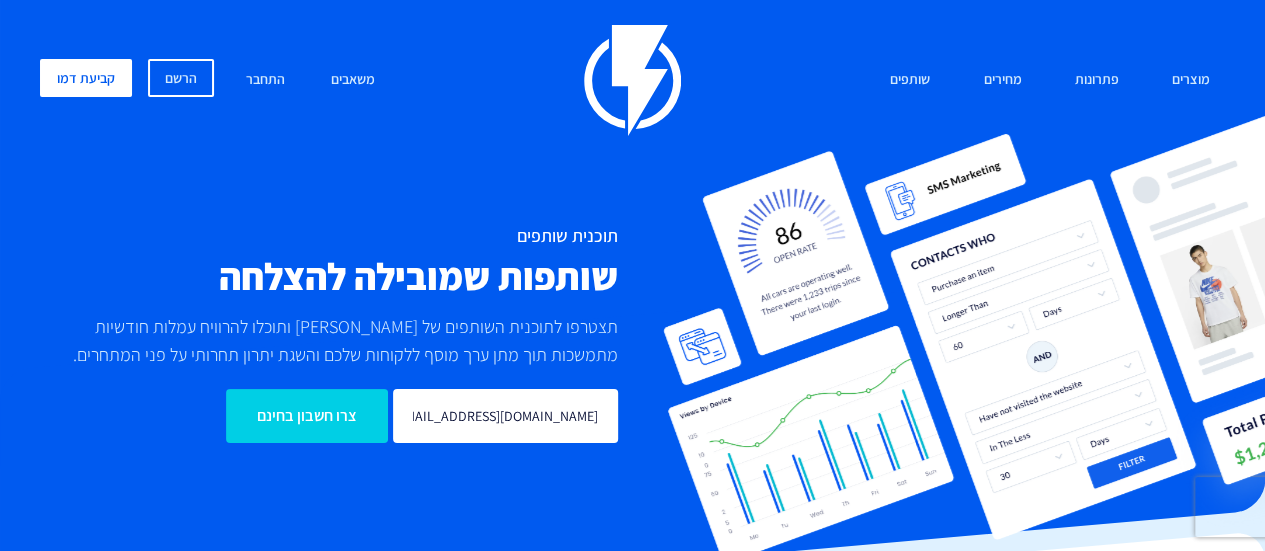click on "צרו חשבון בחינם" at bounding box center (307, 416) 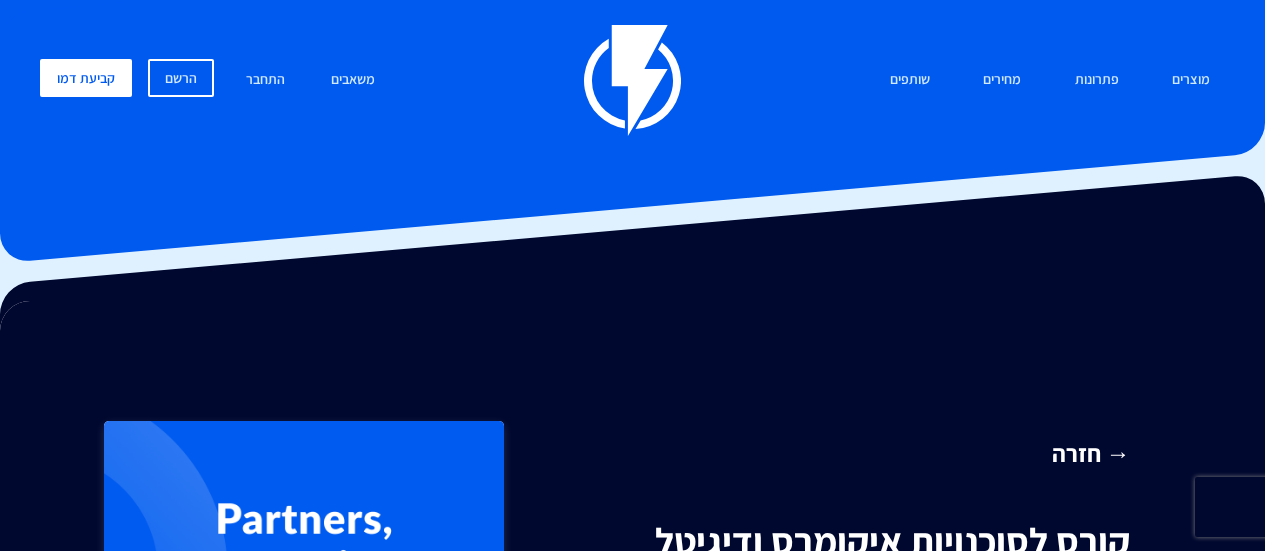 scroll, scrollTop: 0, scrollLeft: 0, axis: both 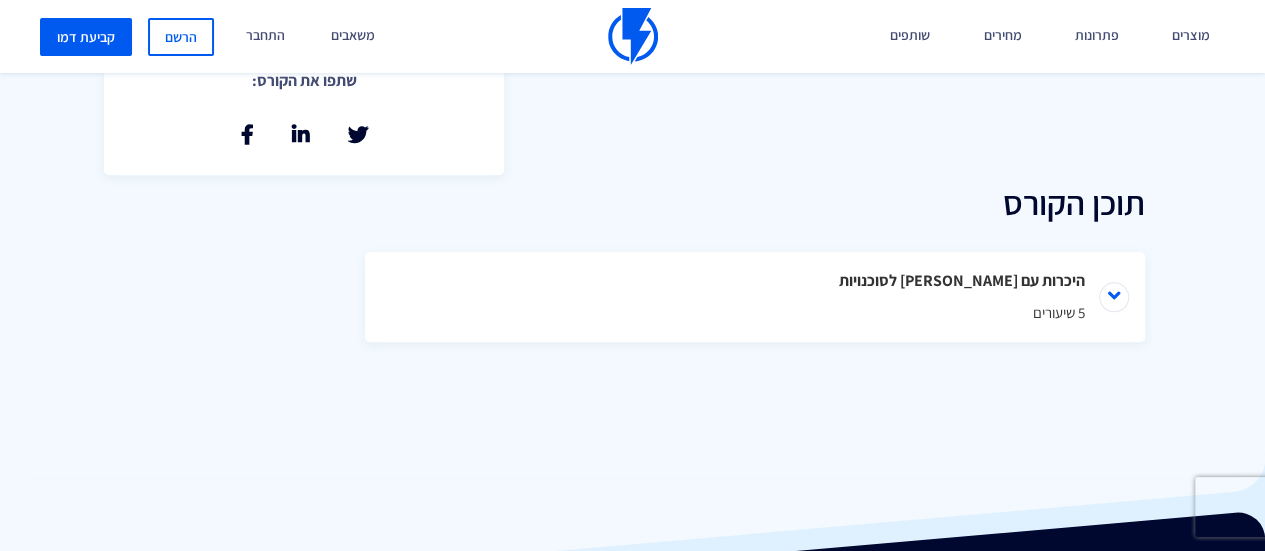 click on "היכרות עם פלאשי לסוכנויות
5                                שיעורים" at bounding box center [755, 297] 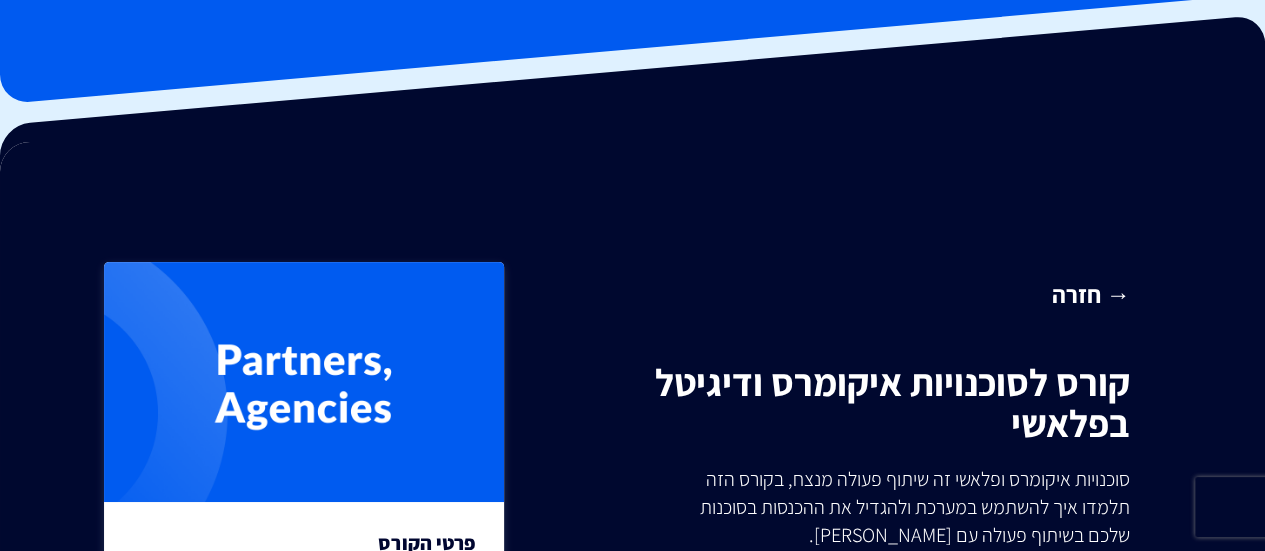 scroll, scrollTop: 0, scrollLeft: 0, axis: both 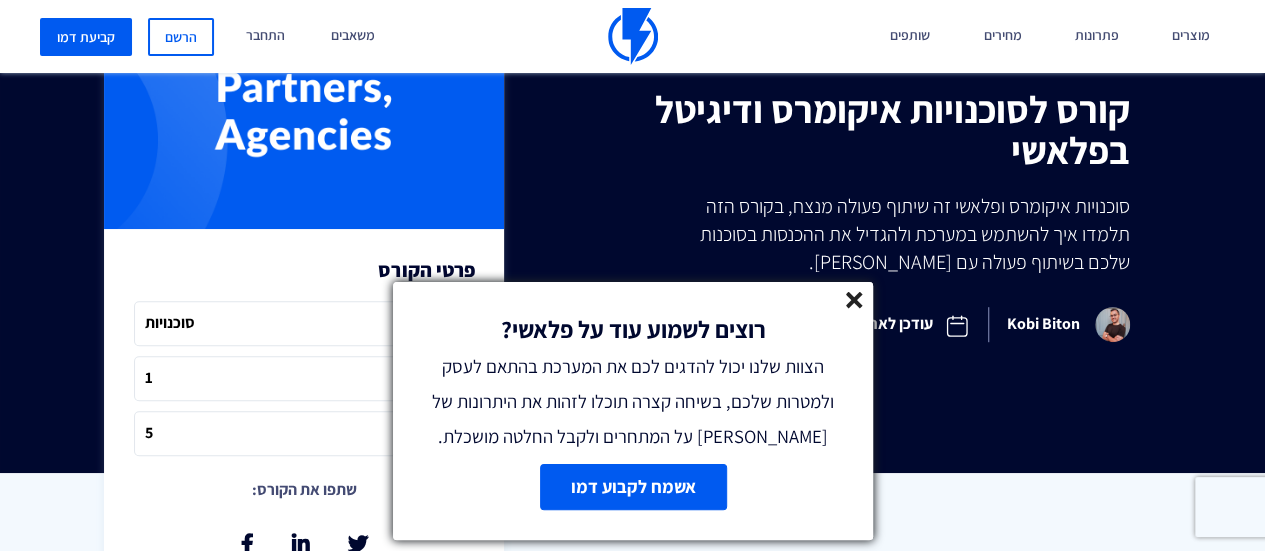 click 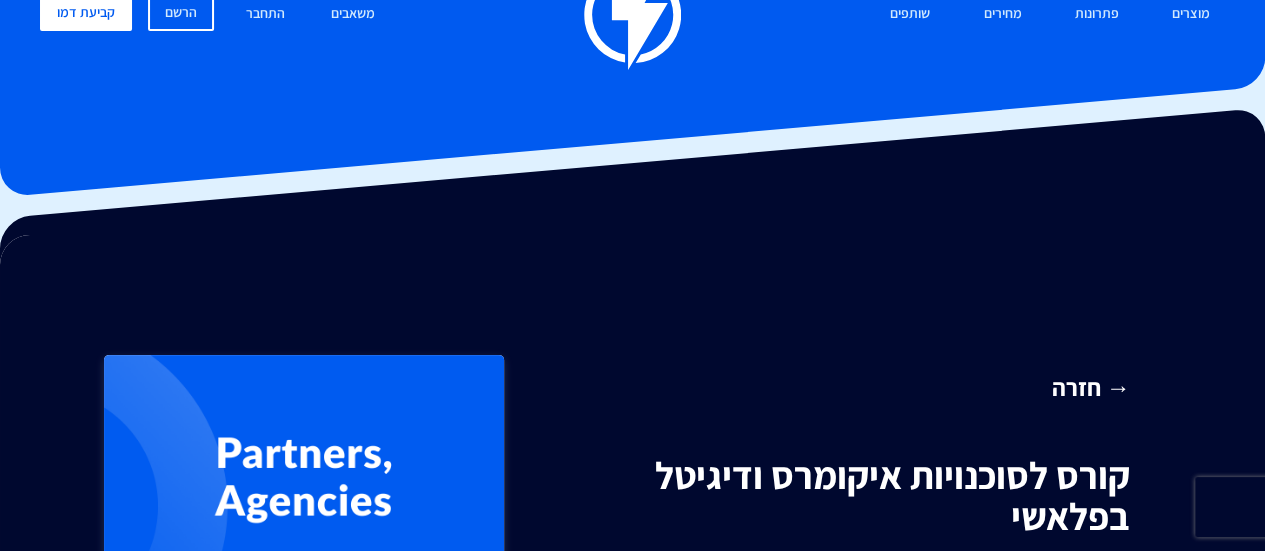scroll, scrollTop: 69, scrollLeft: 0, axis: vertical 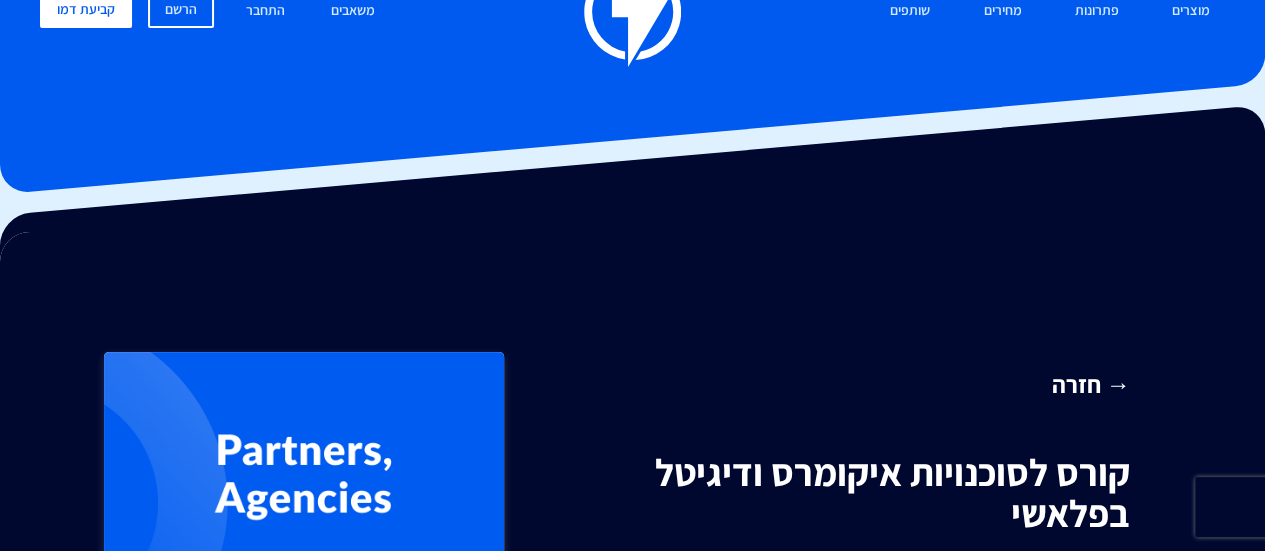 click on "שותפים" at bounding box center (910, 11) 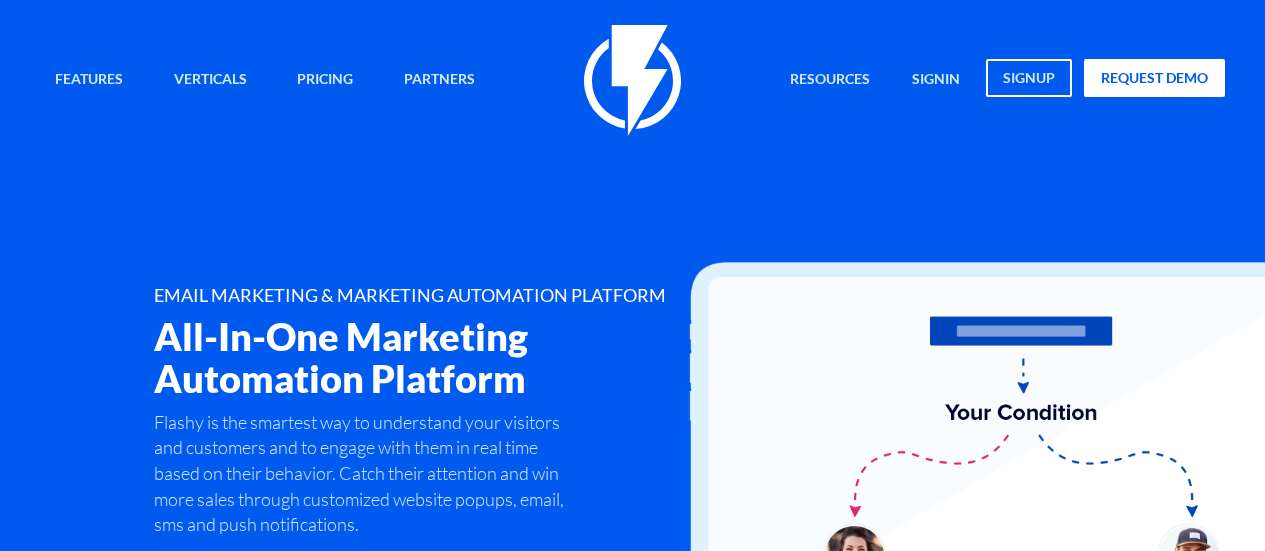 scroll, scrollTop: 0, scrollLeft: 0, axis: both 